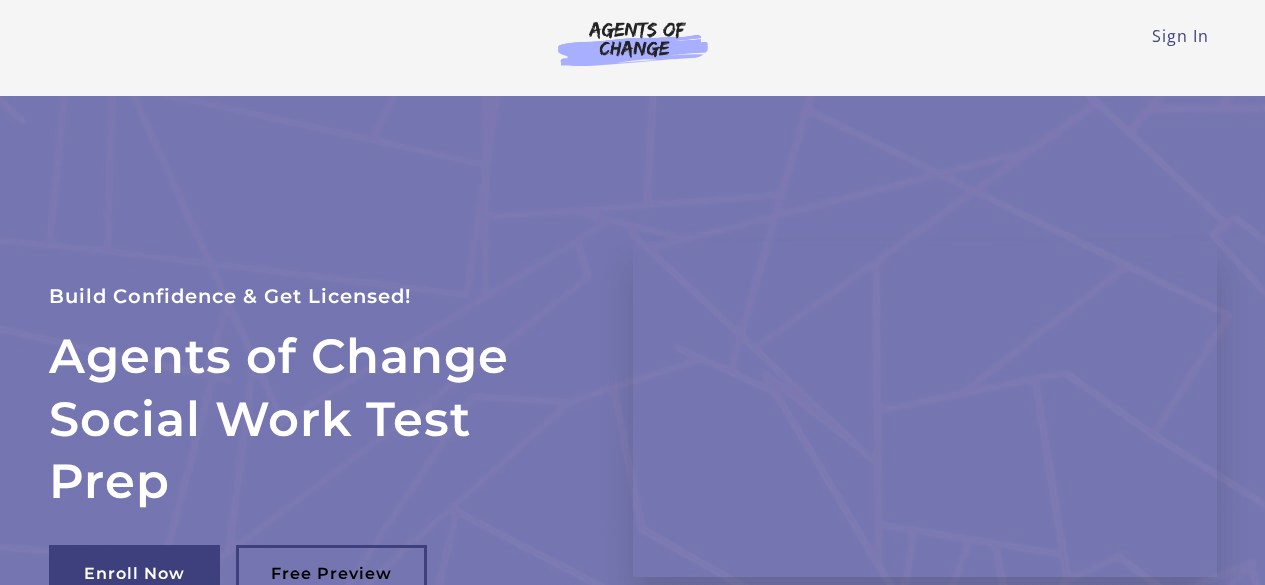 scroll, scrollTop: 0, scrollLeft: 0, axis: both 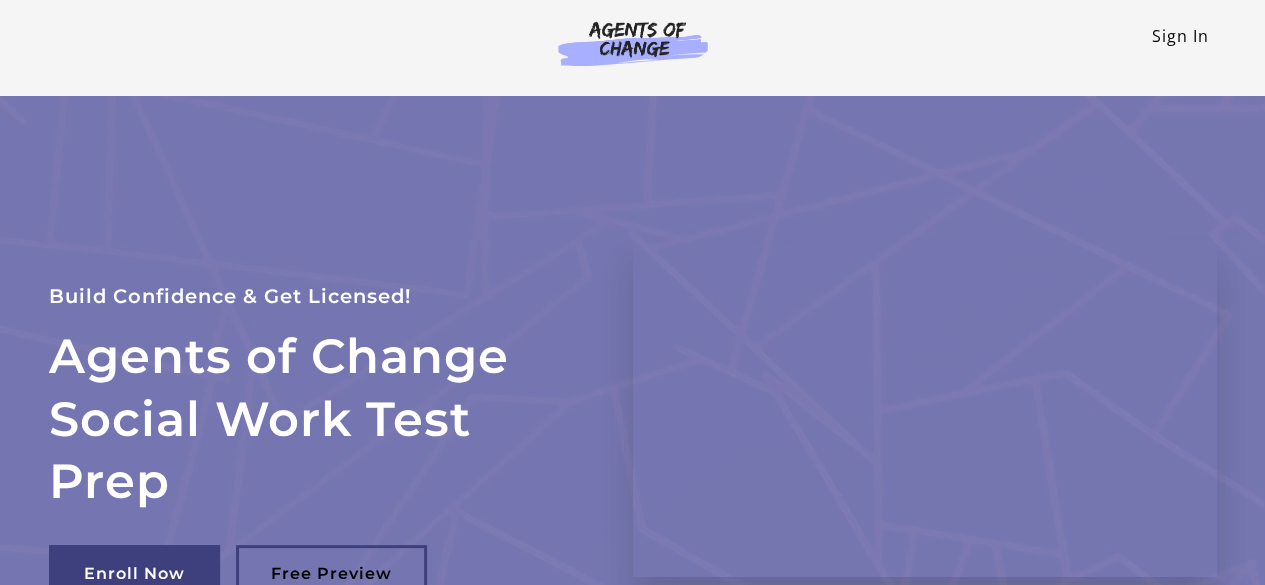 click on "Sign In" at bounding box center (1180, 36) 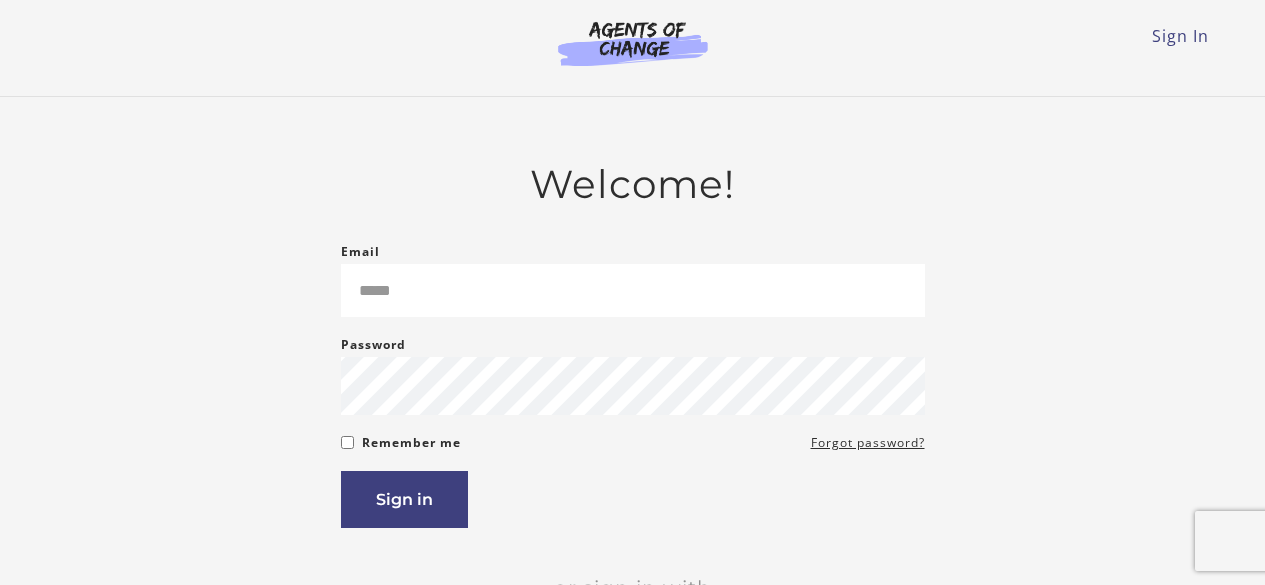 scroll, scrollTop: 0, scrollLeft: 0, axis: both 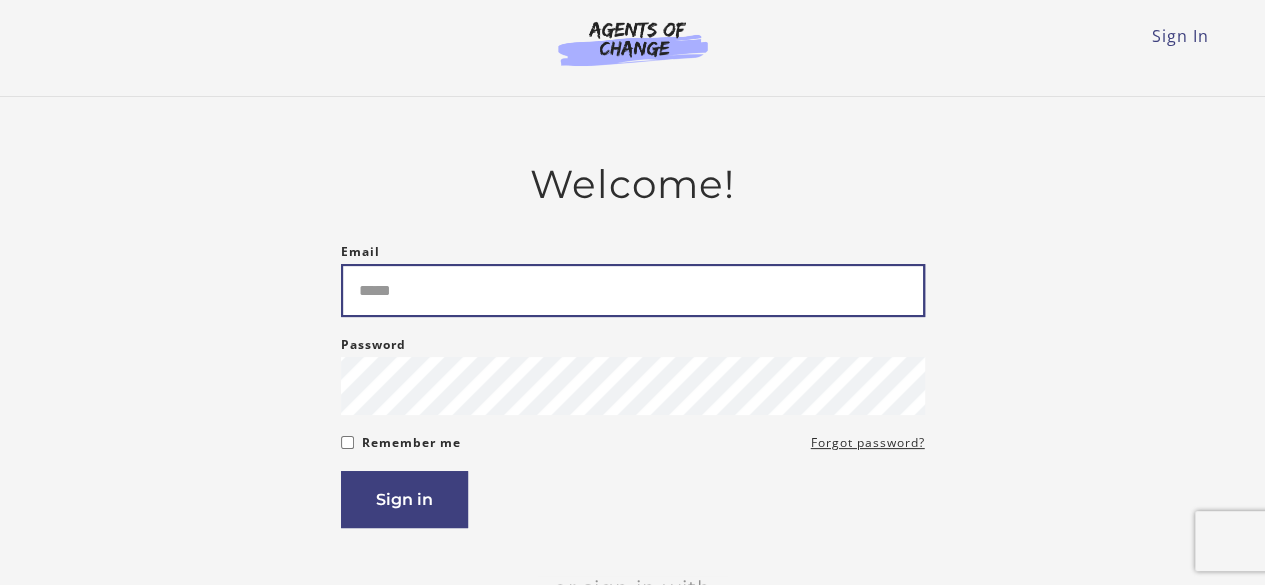 click on "Email" at bounding box center [633, 290] 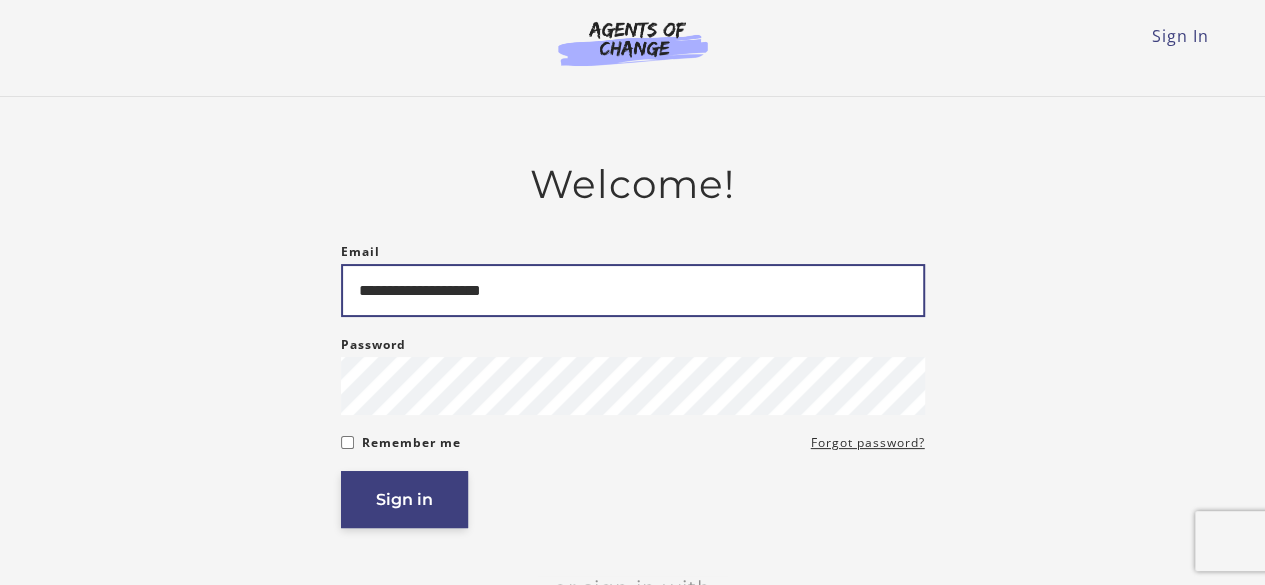 type on "**********" 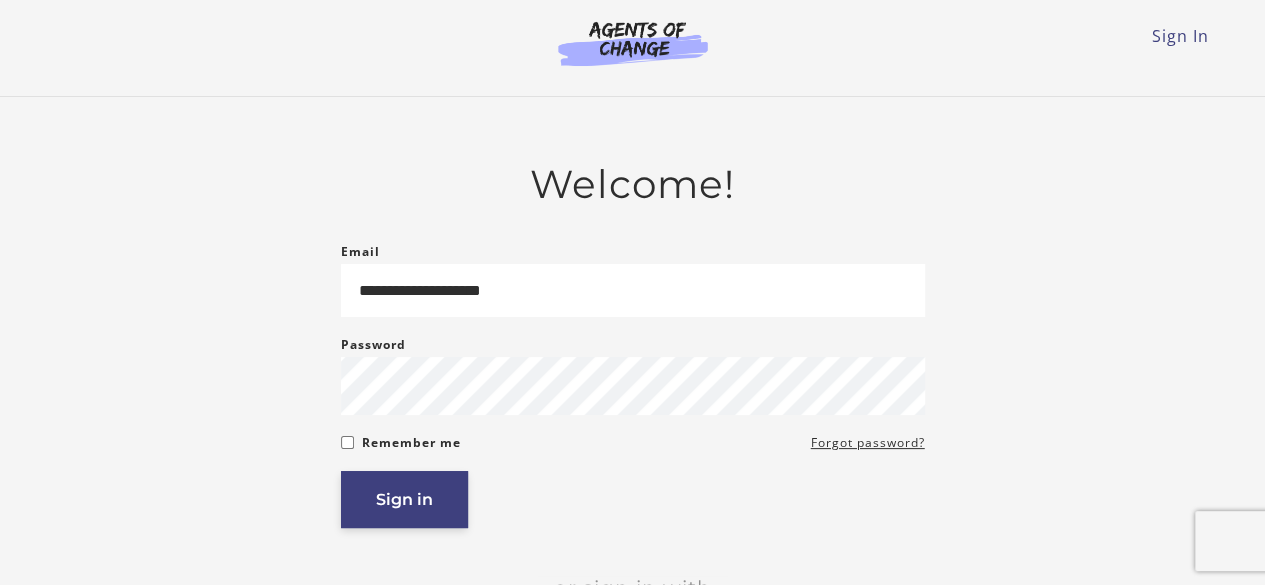 click on "Sign in" at bounding box center (404, 499) 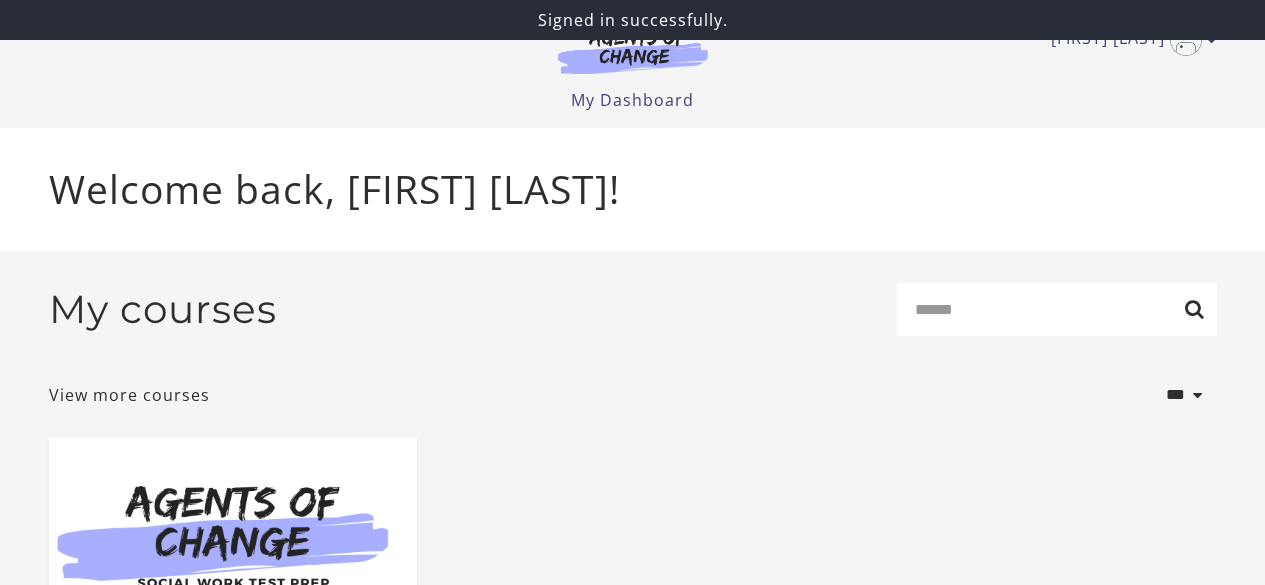 scroll, scrollTop: 0, scrollLeft: 0, axis: both 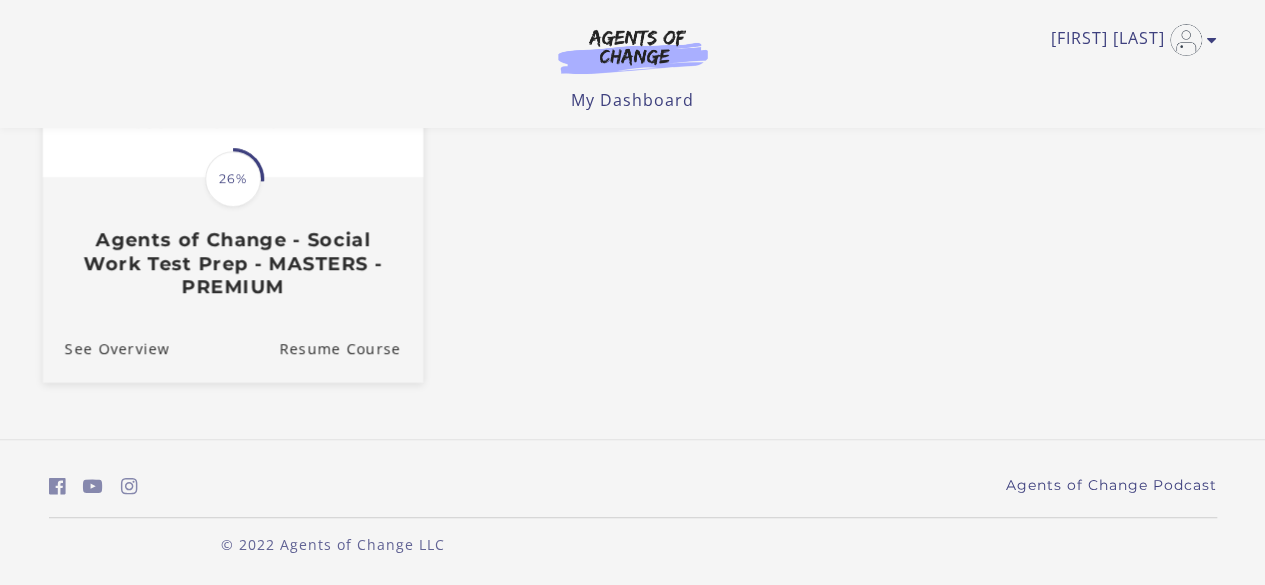 click on "Translation missing: en.liquid.partials.dashboard_course_card.progress_description: 26%
26%
Agents of Change - Social Work Test Prep - MASTERS - PREMIUM" at bounding box center (232, 238) 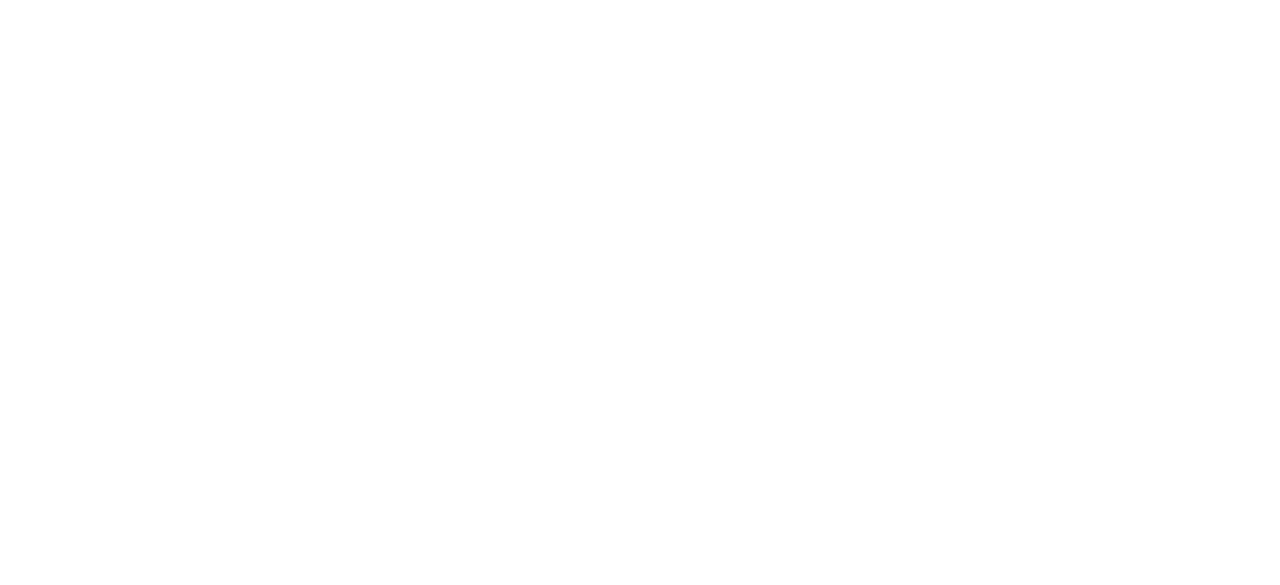 scroll, scrollTop: 0, scrollLeft: 0, axis: both 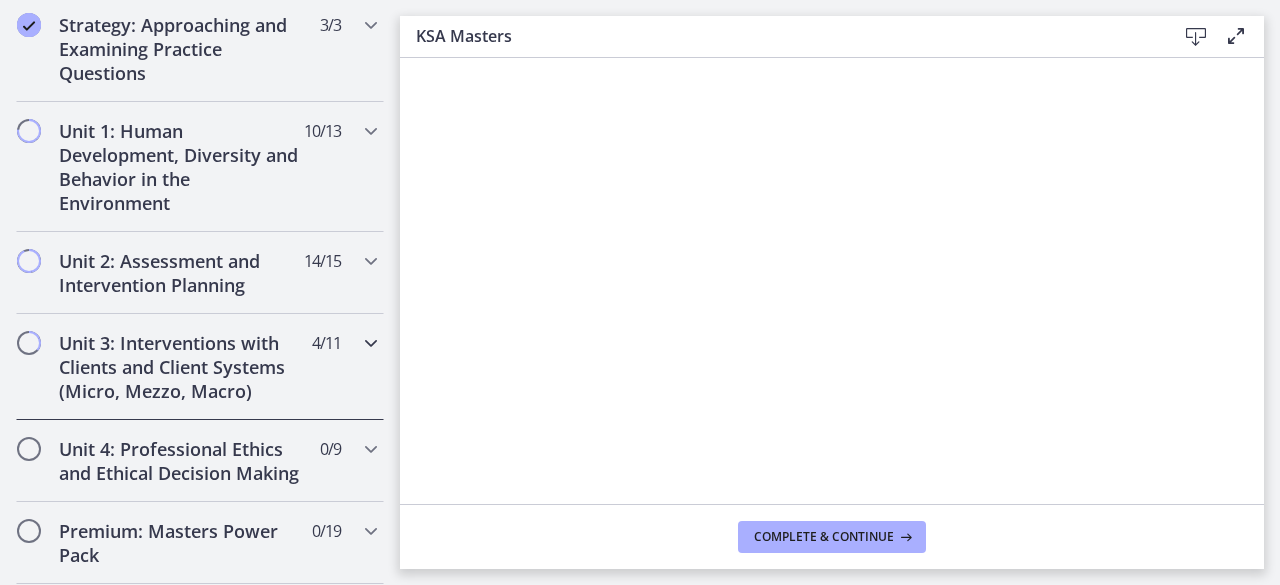 click on "Unit 3: Interventions with Clients and Client Systems (Micro, Mezzo, Macro)" at bounding box center (181, 367) 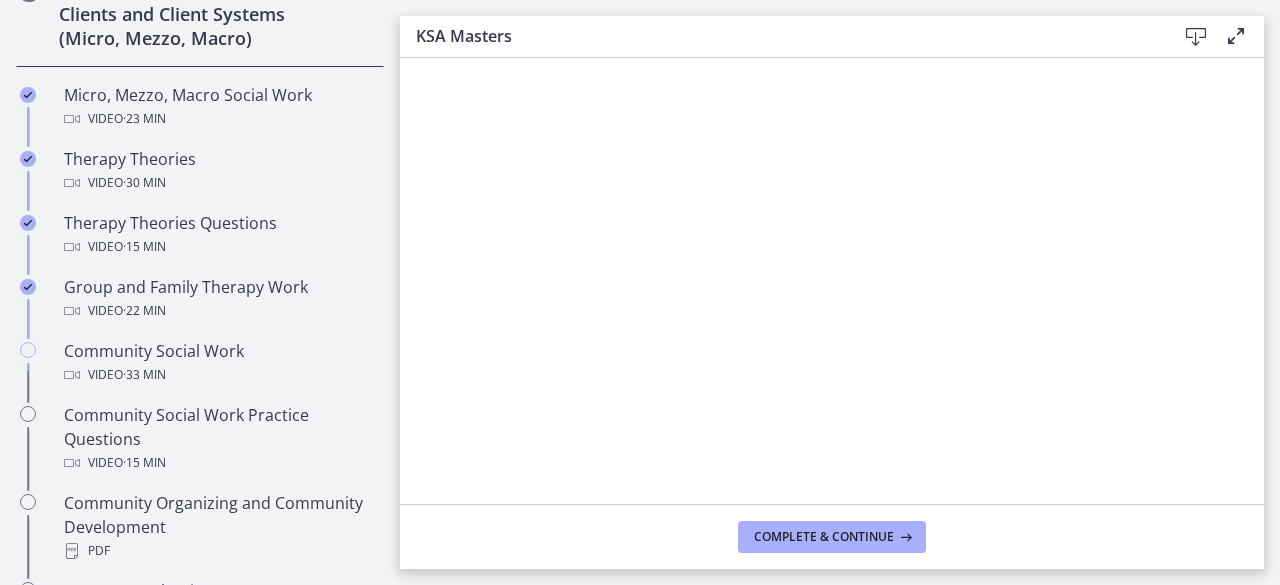 scroll, scrollTop: 467, scrollLeft: 0, axis: vertical 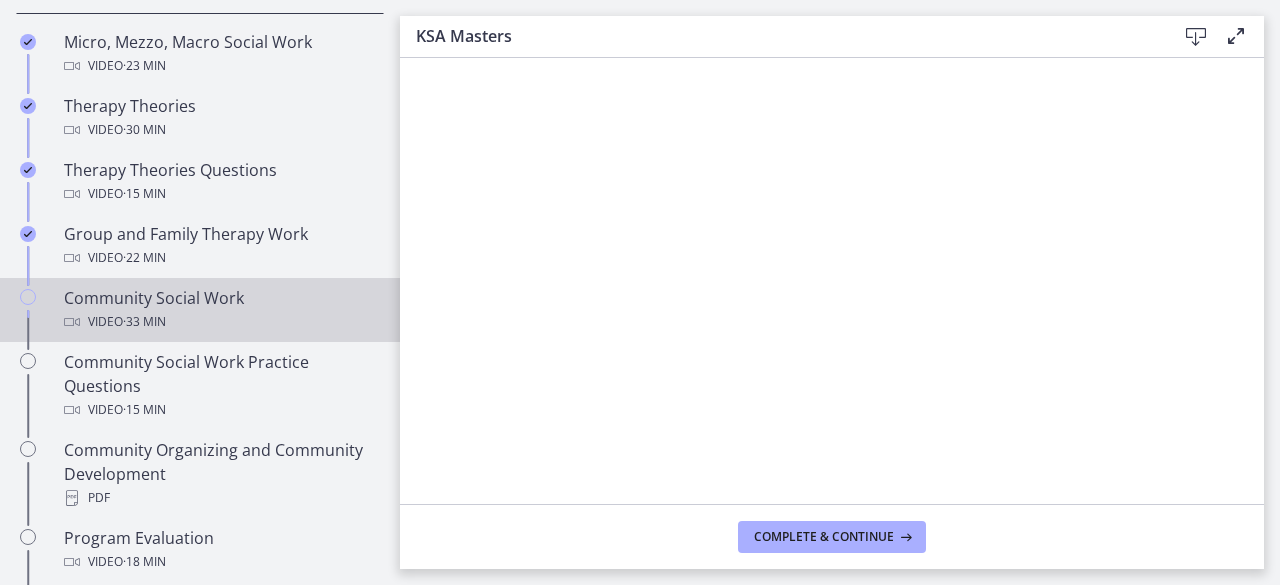 click on "Community Social Work
Video
·  33 min" at bounding box center (220, 310) 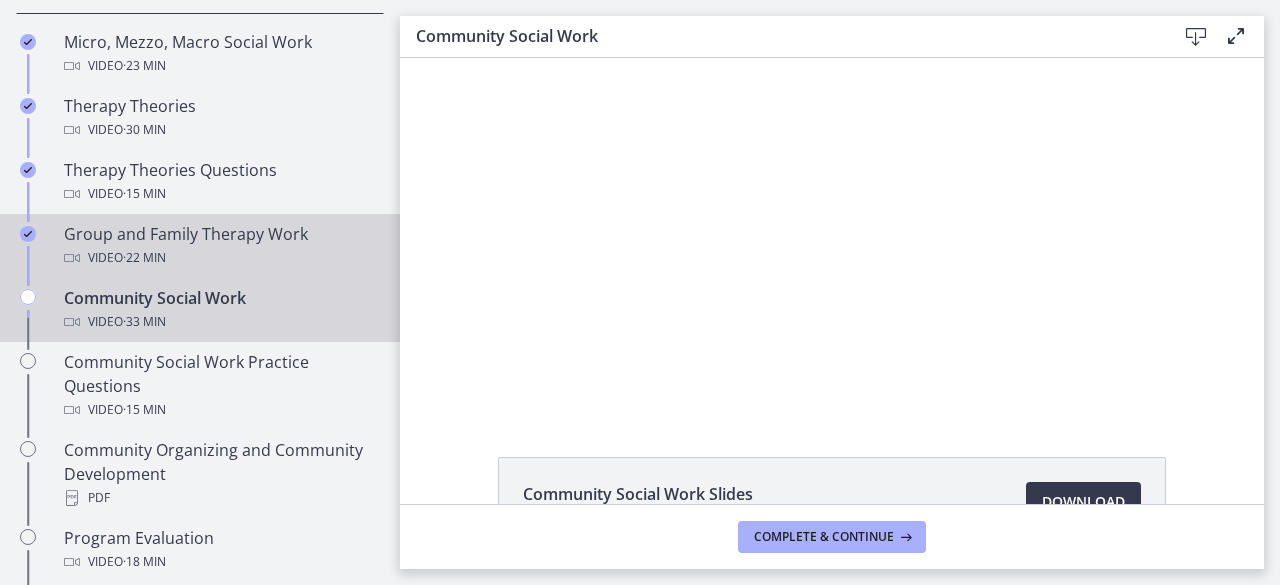 scroll, scrollTop: 0, scrollLeft: 0, axis: both 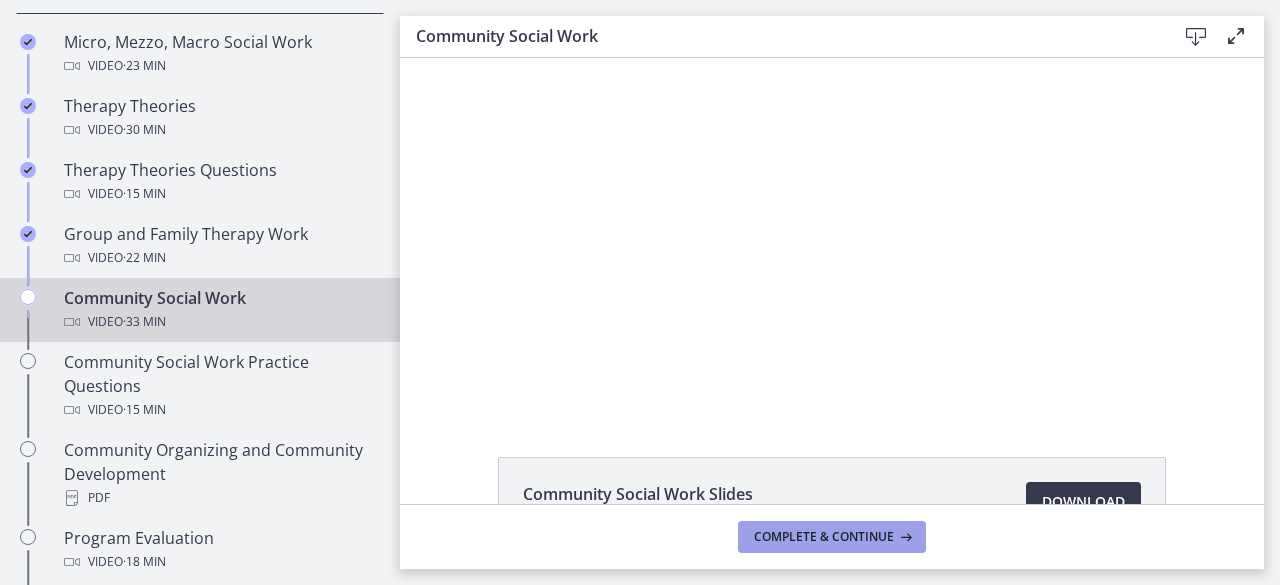 click on "Complete & continue" at bounding box center [824, 537] 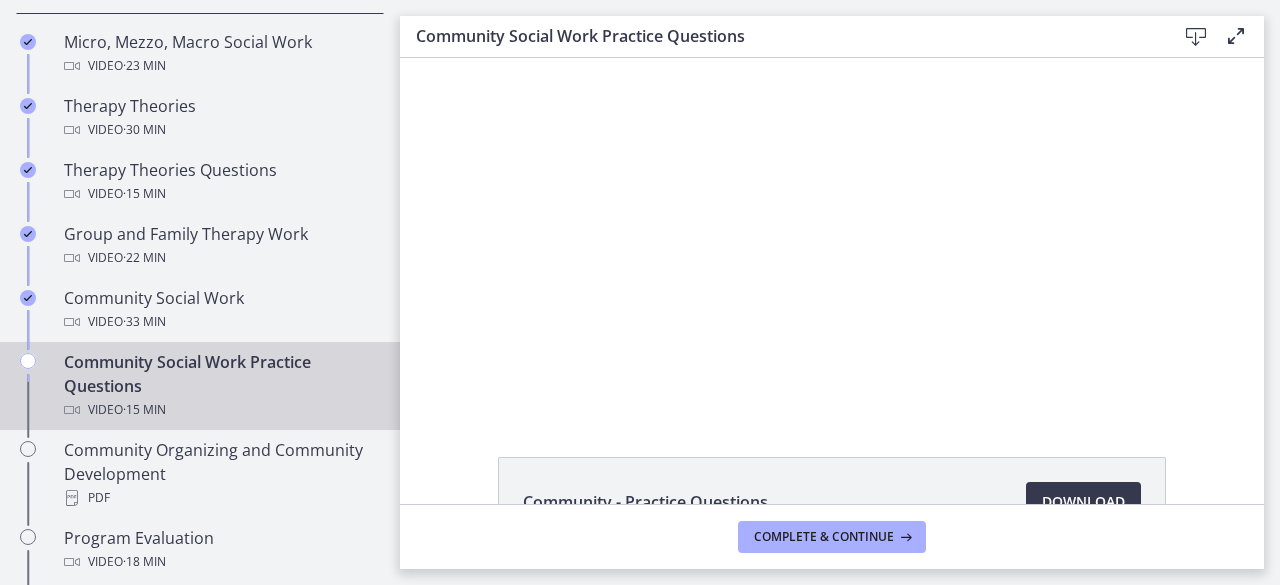scroll, scrollTop: 0, scrollLeft: 0, axis: both 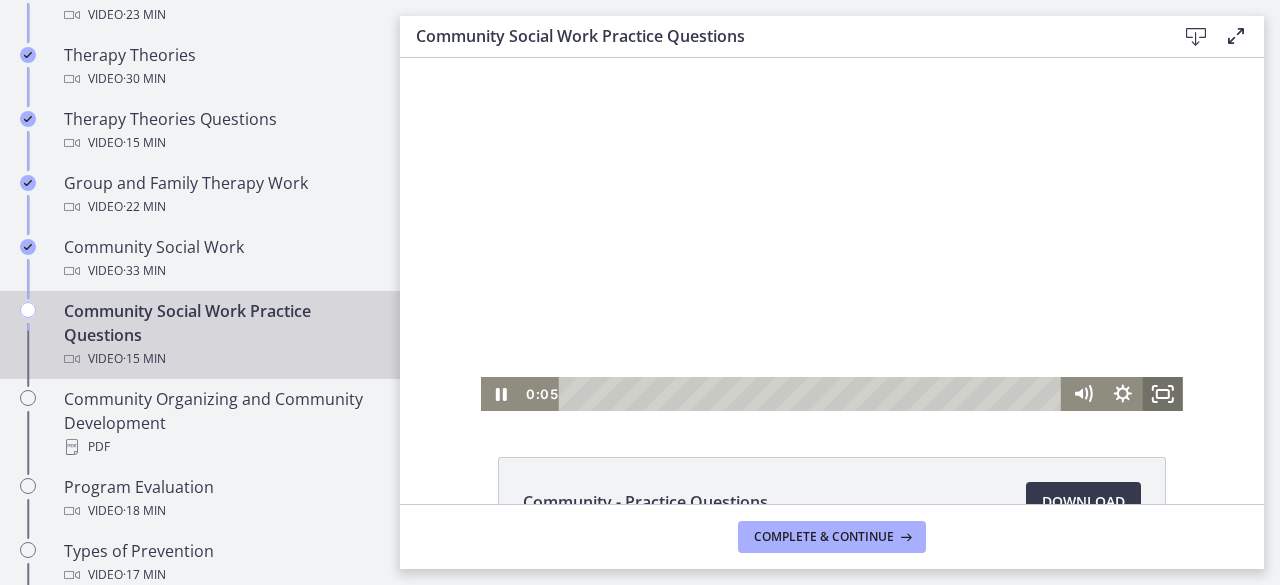 click 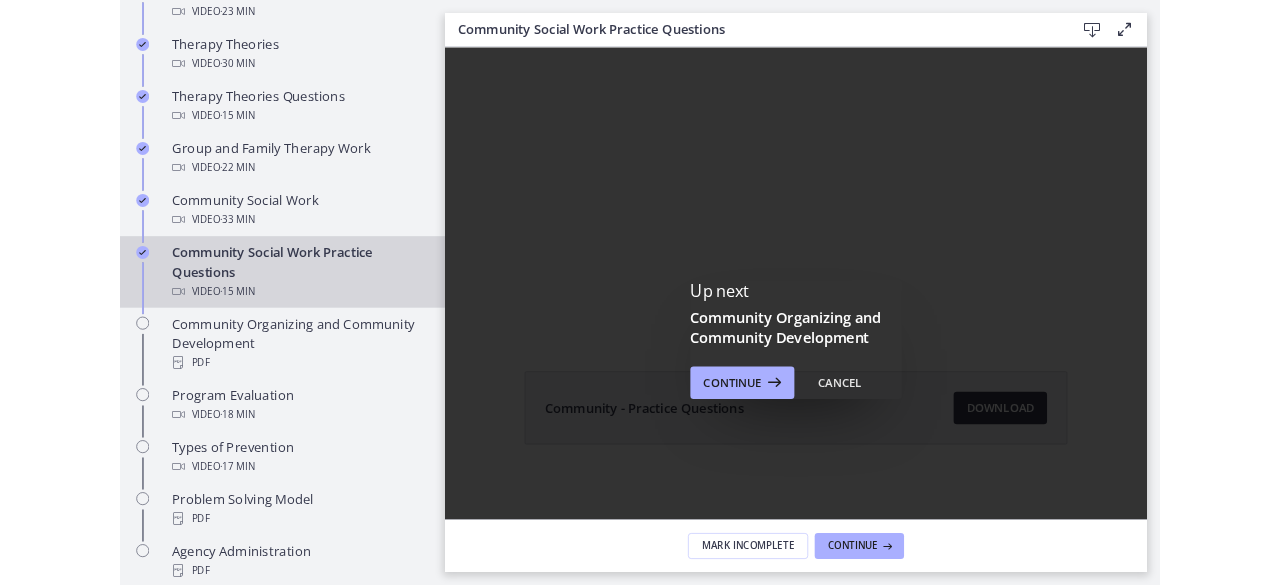 scroll, scrollTop: 0, scrollLeft: 0, axis: both 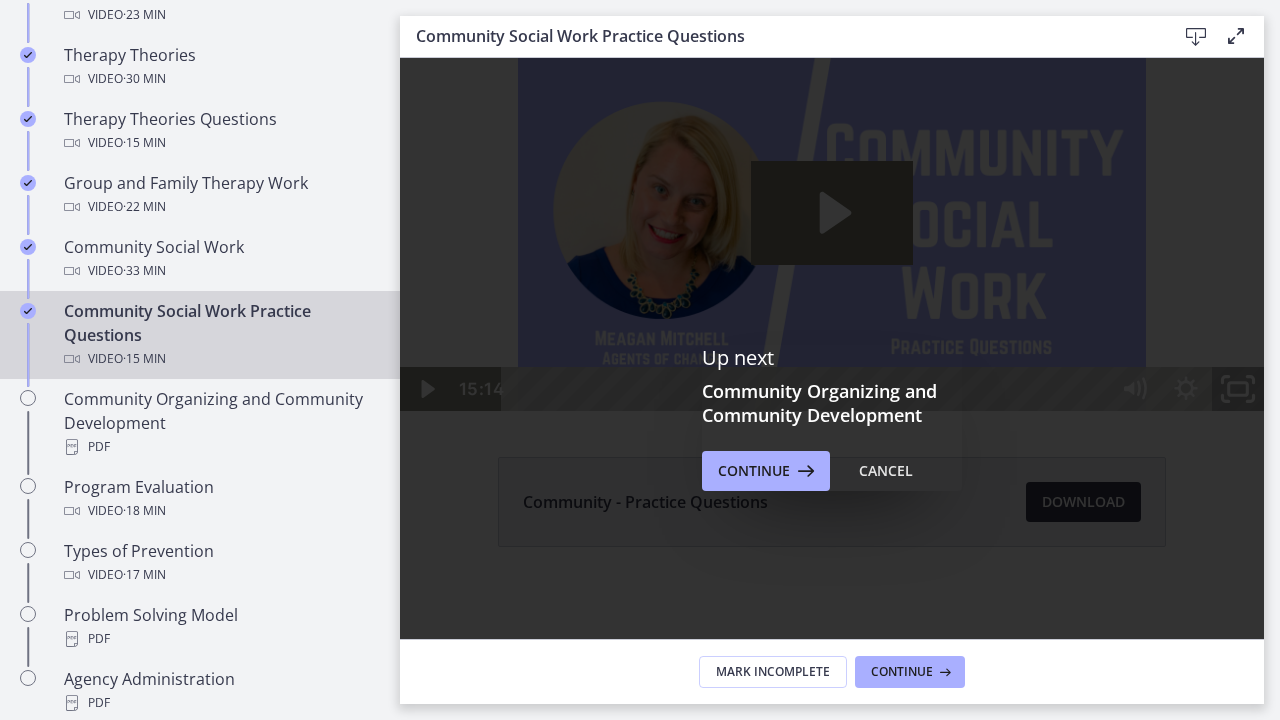 click 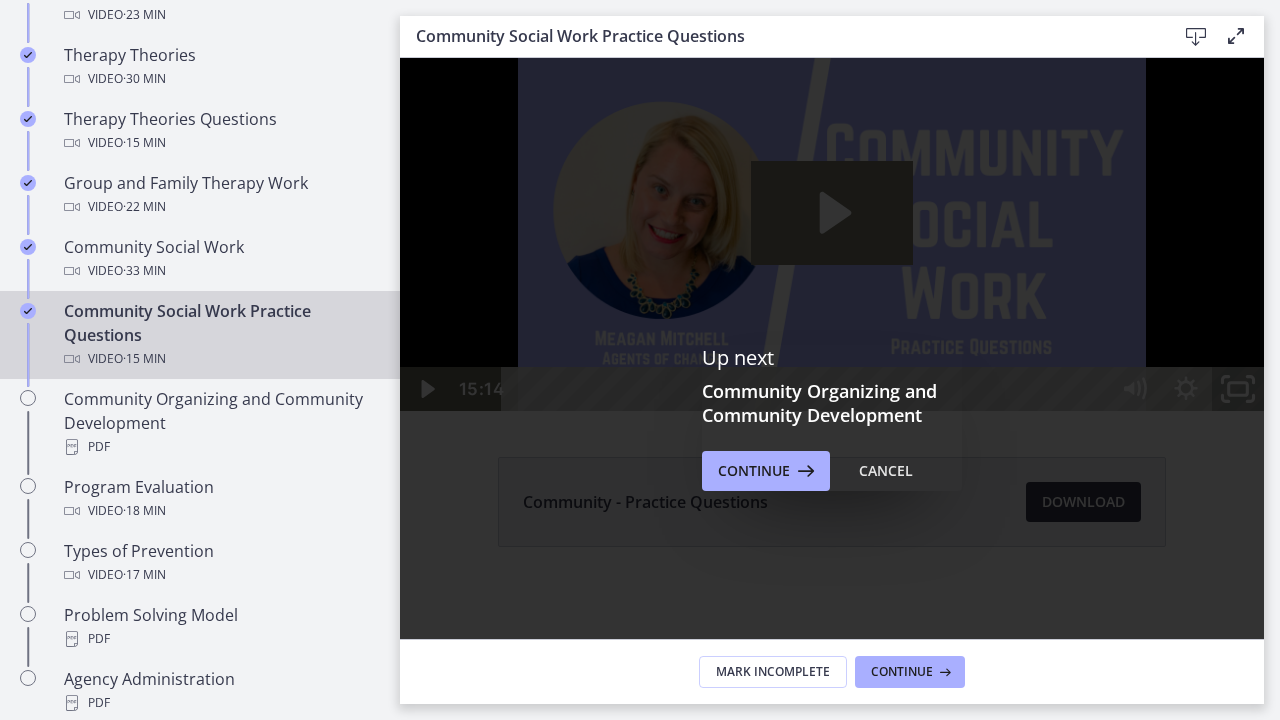 click 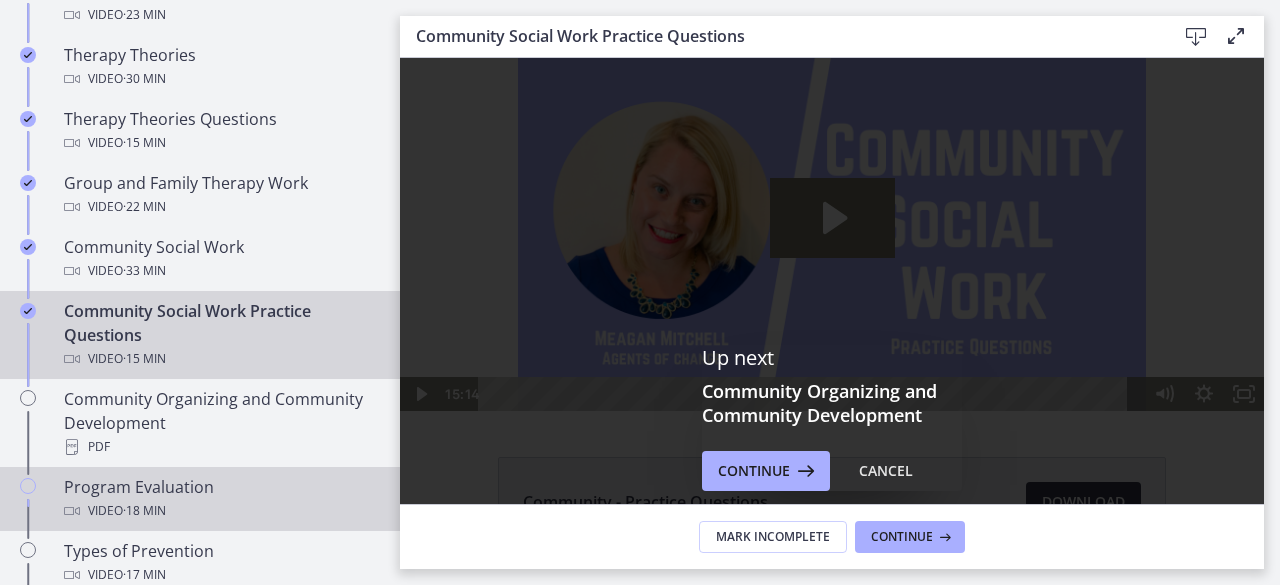 scroll, scrollTop: 1024, scrollLeft: 0, axis: vertical 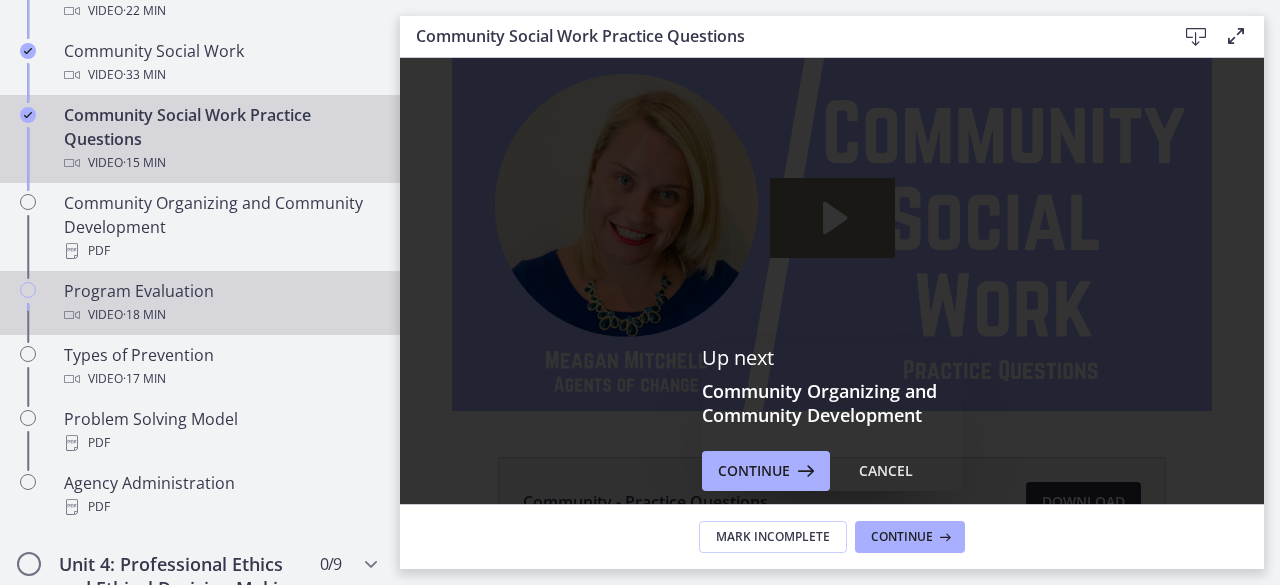click on "Video
·  18 min" at bounding box center (220, 315) 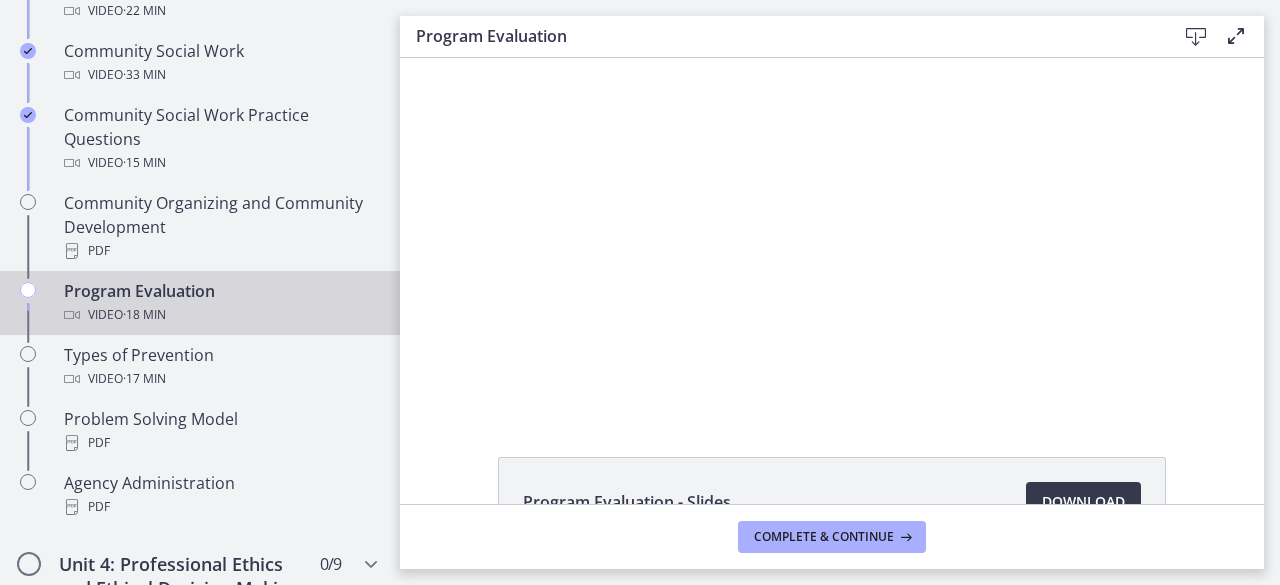 scroll, scrollTop: 0, scrollLeft: 0, axis: both 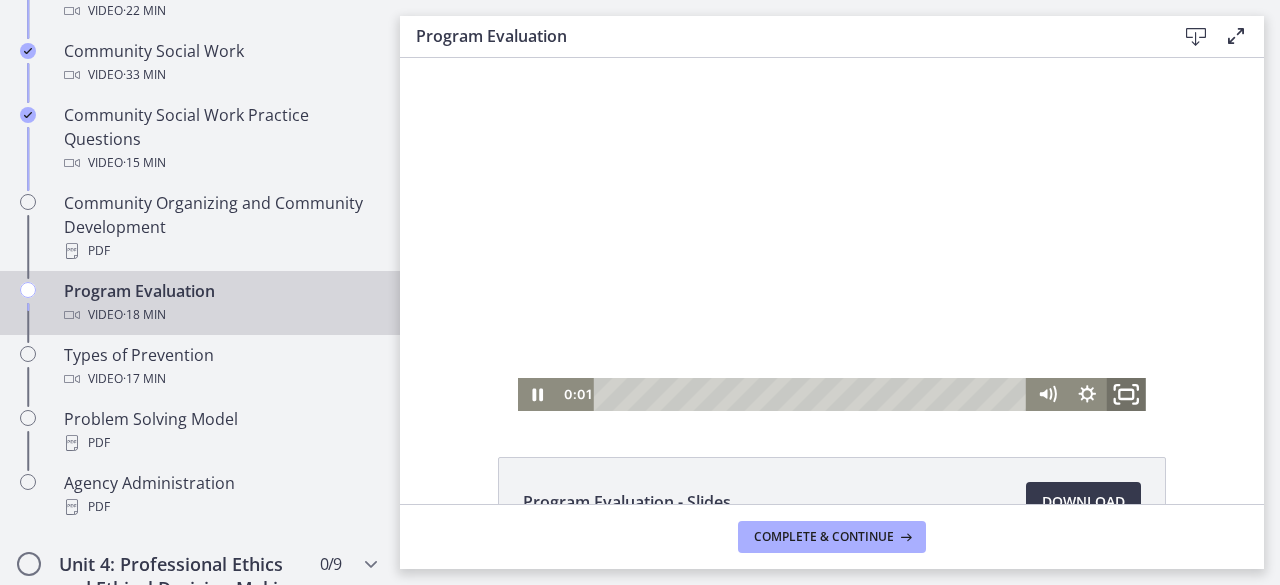click 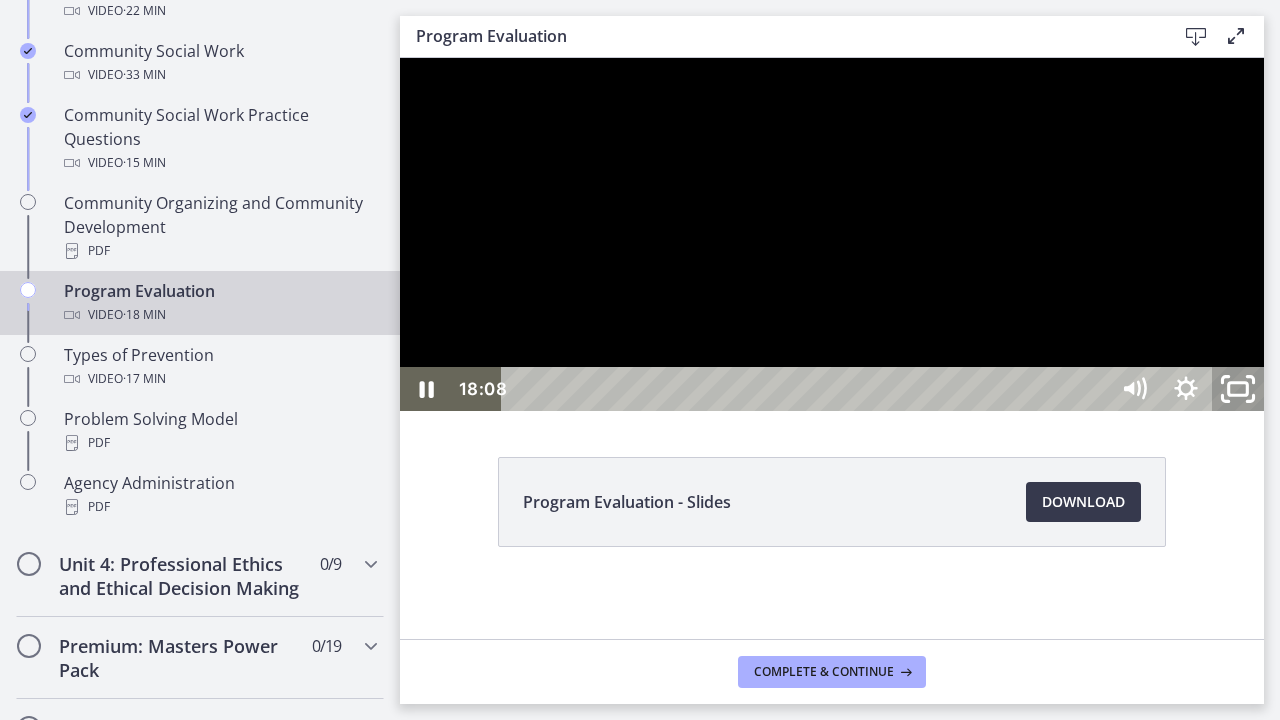click 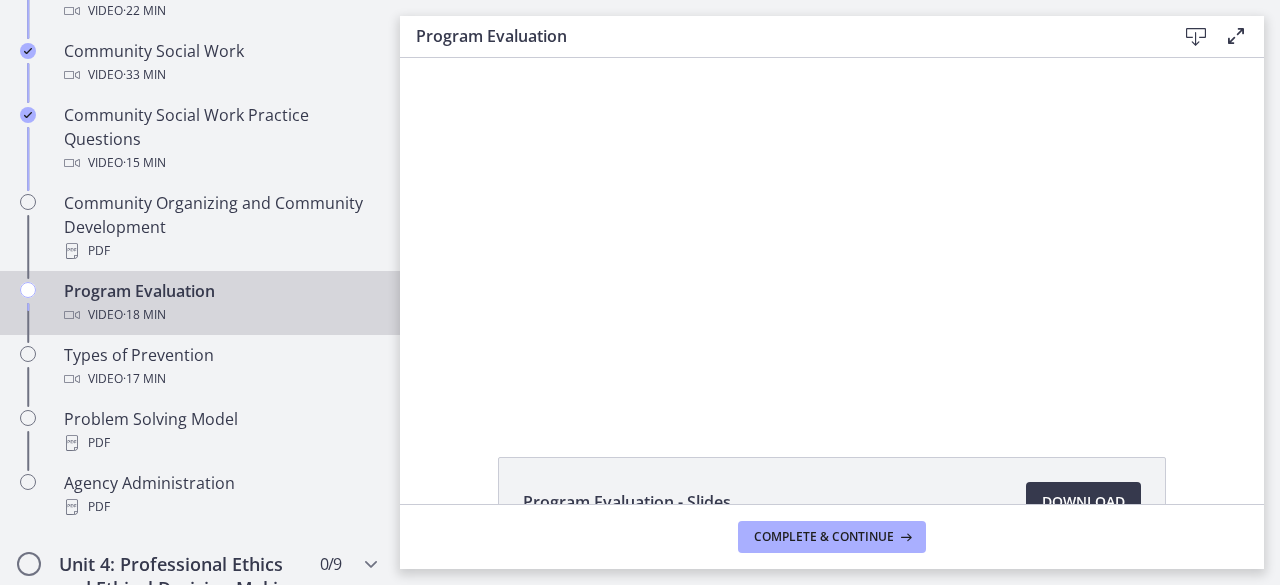 scroll, scrollTop: 100, scrollLeft: 0, axis: vertical 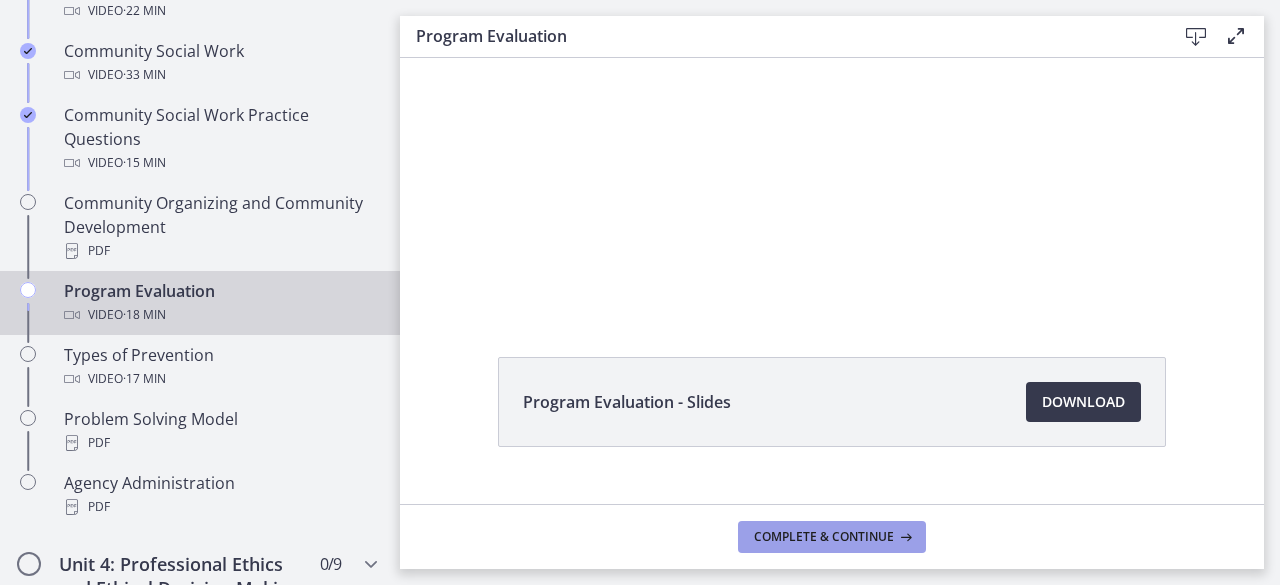 click on "Complete & continue" at bounding box center [824, 537] 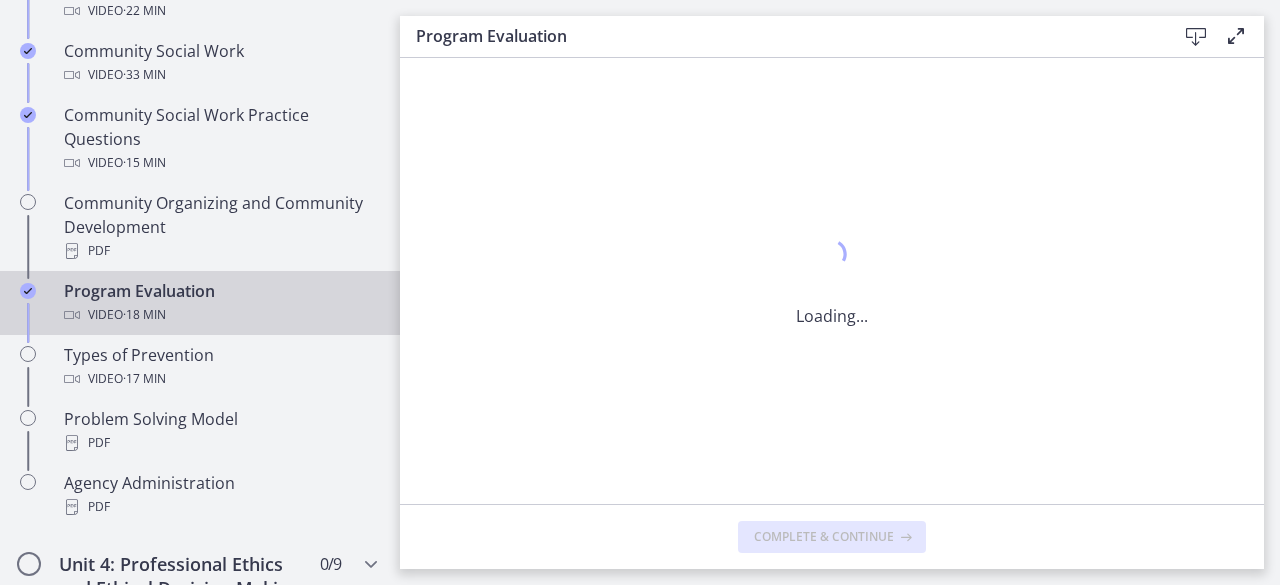 scroll, scrollTop: 0, scrollLeft: 0, axis: both 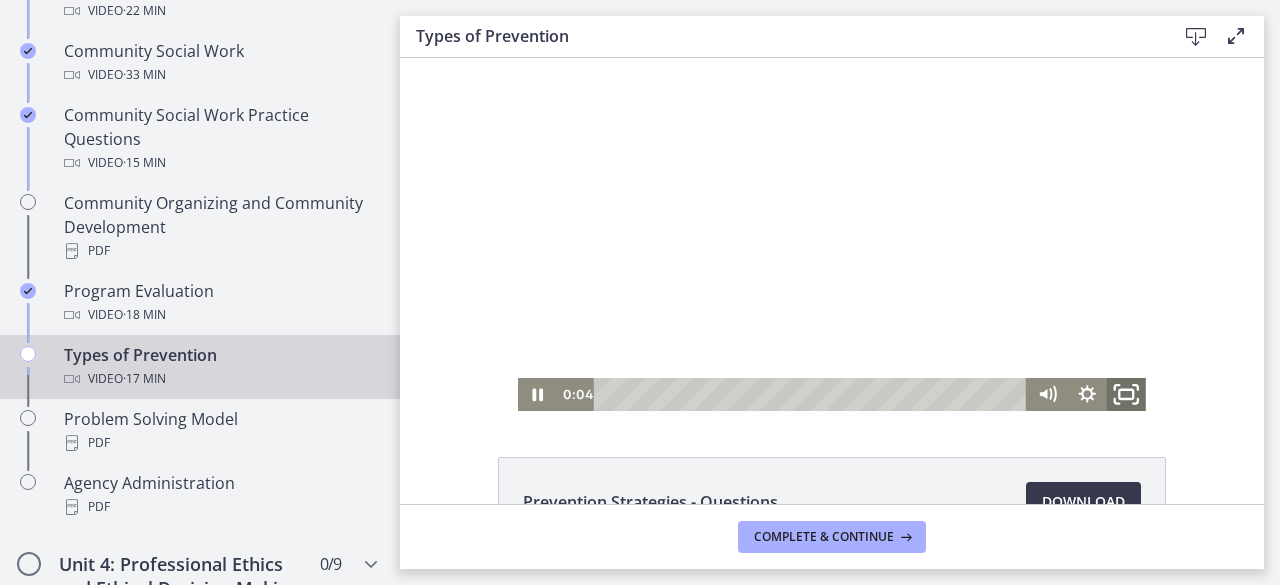 drag, startPoint x: 1116, startPoint y: 394, endPoint x: 1514, endPoint y: 535, distance: 422.2381 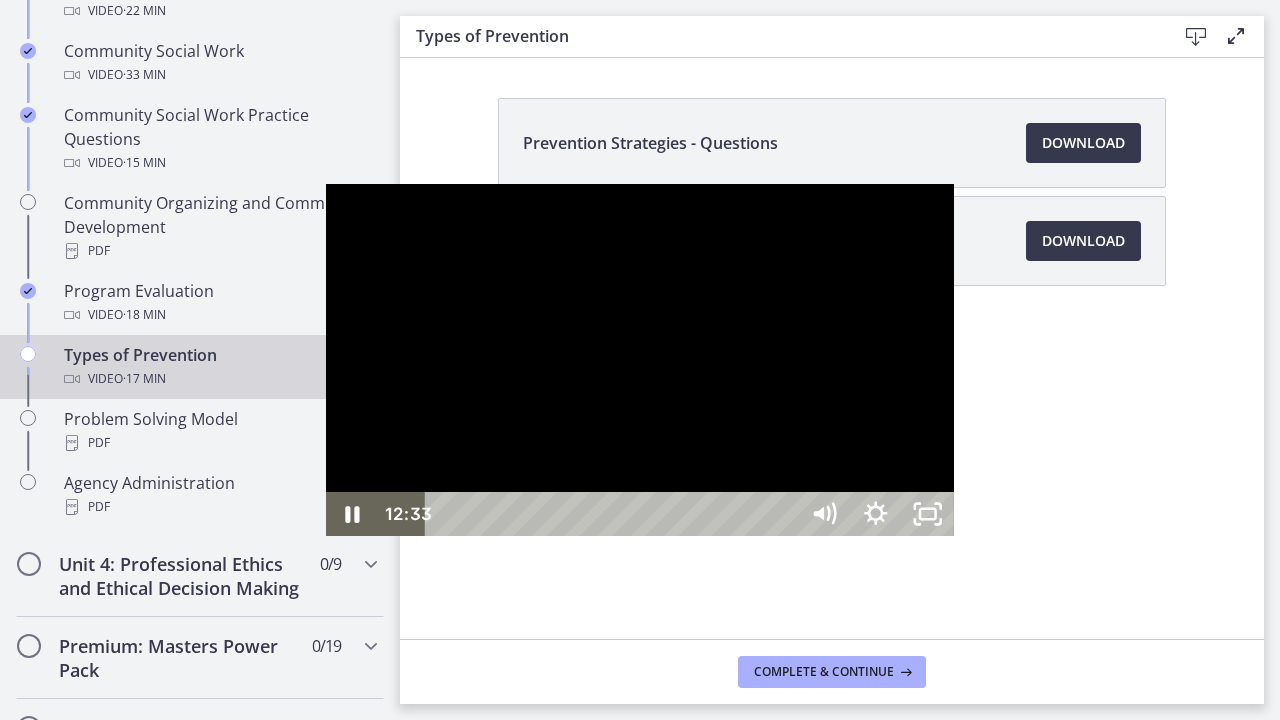 drag, startPoint x: 786, startPoint y: 341, endPoint x: 791, endPoint y: 320, distance: 21.587032 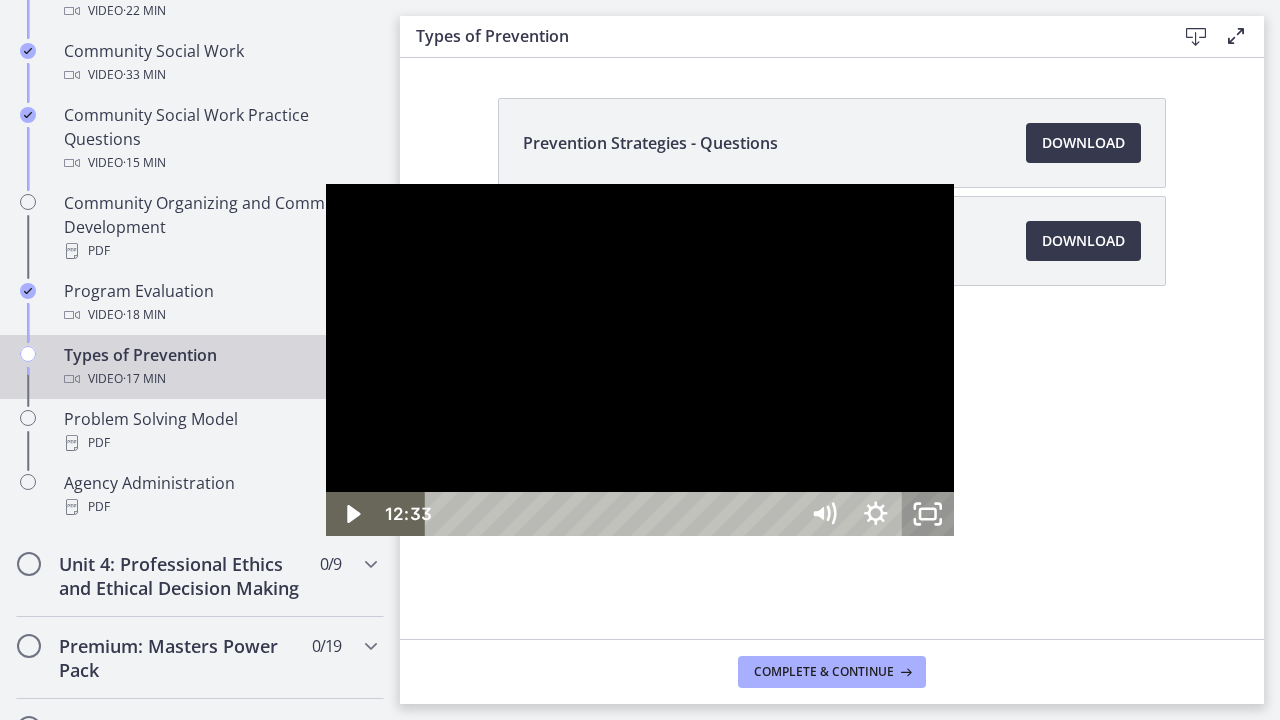 click 